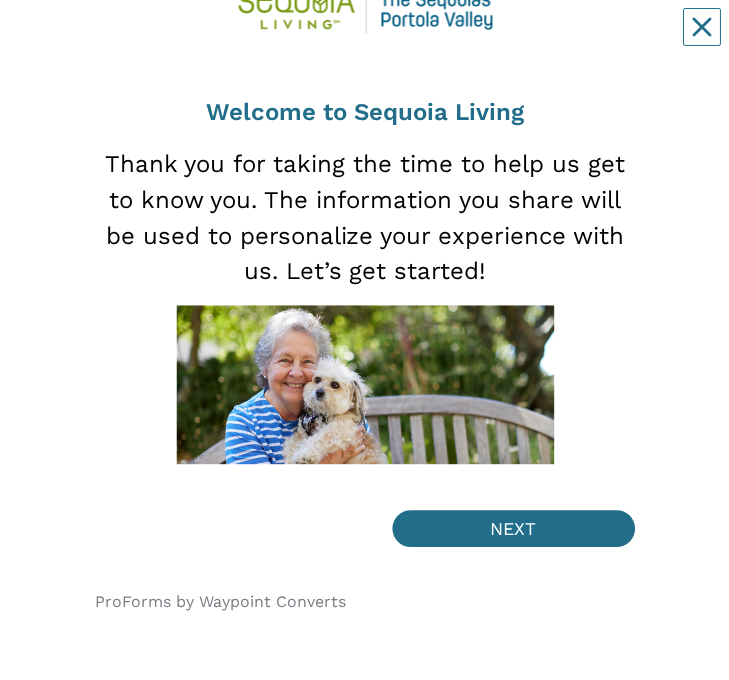 scroll, scrollTop: 82, scrollLeft: 0, axis: vertical 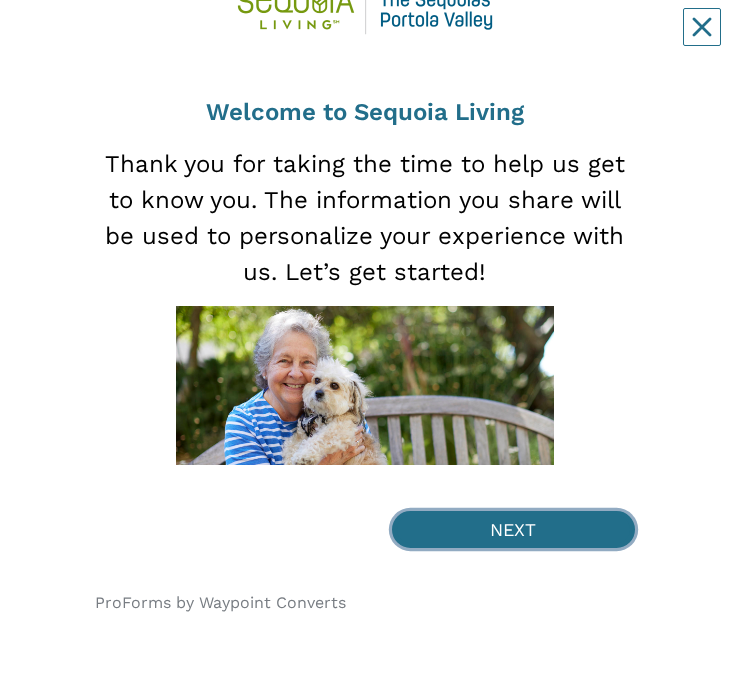 click on "NEXT" at bounding box center (513, 529) 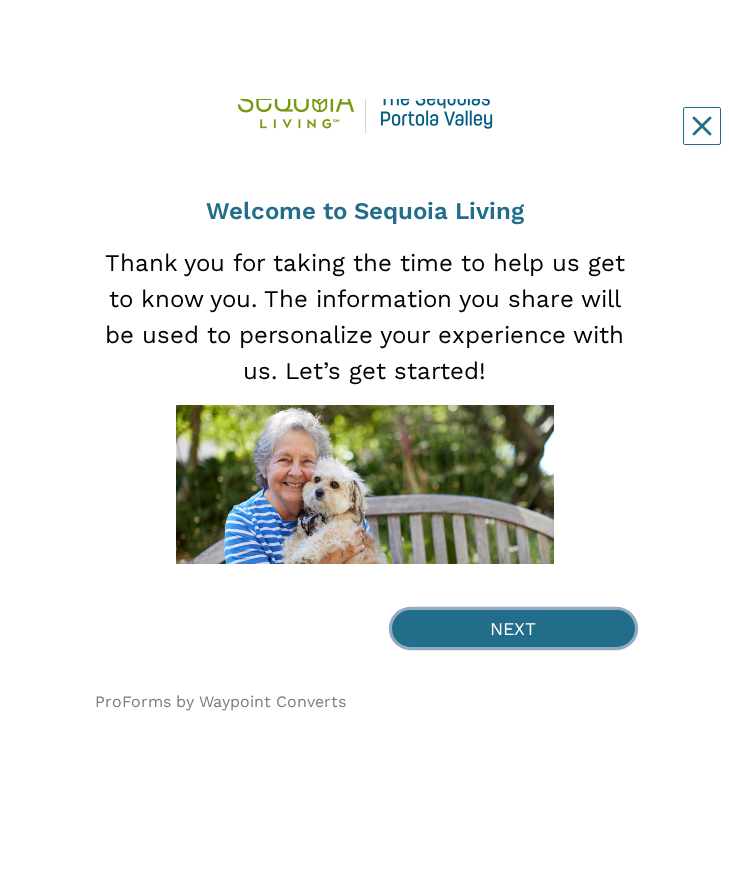 scroll, scrollTop: 0, scrollLeft: 0, axis: both 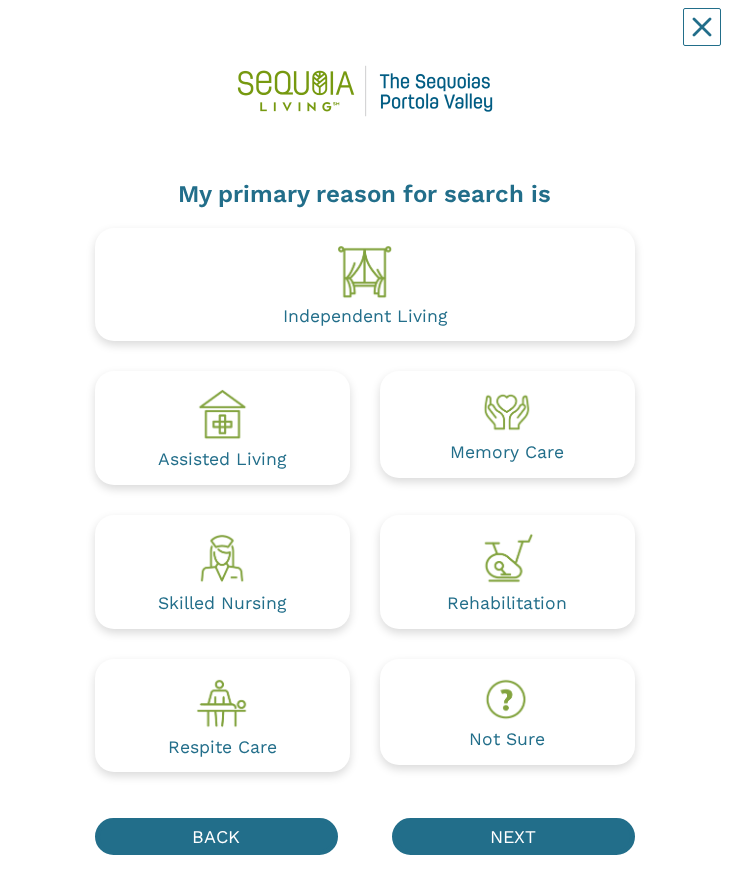 click on "Assisted Living" at bounding box center [222, 428] 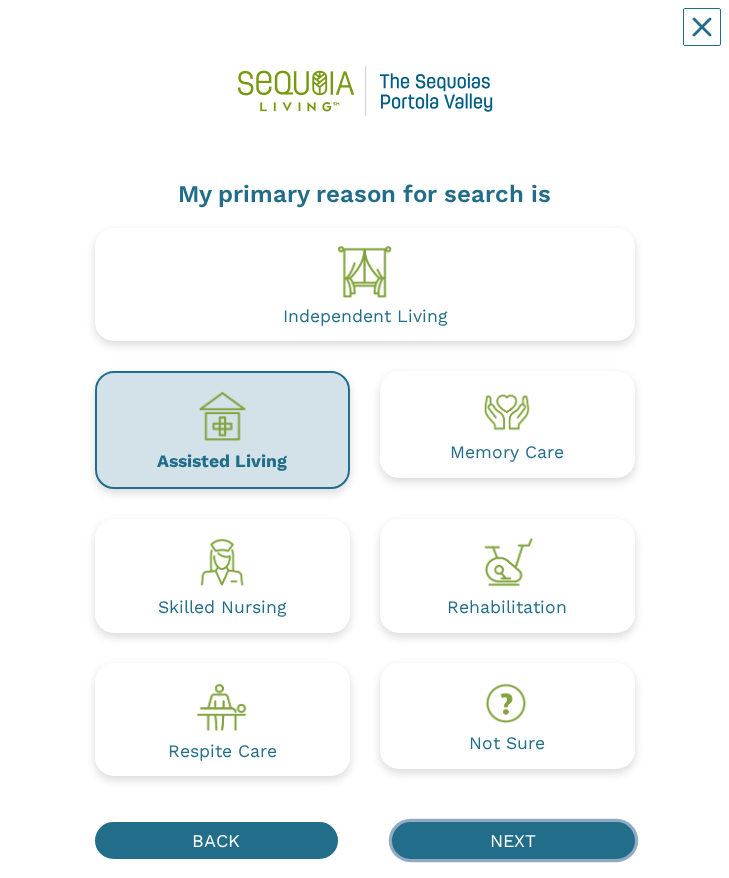 click on "NEXT" at bounding box center (513, 840) 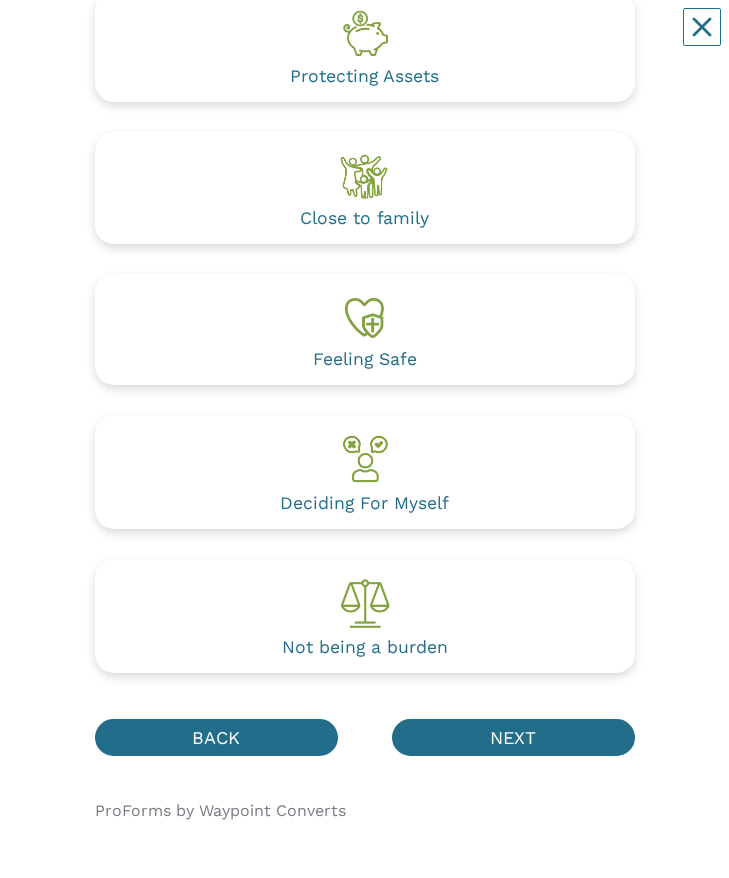 scroll, scrollTop: 1768, scrollLeft: 0, axis: vertical 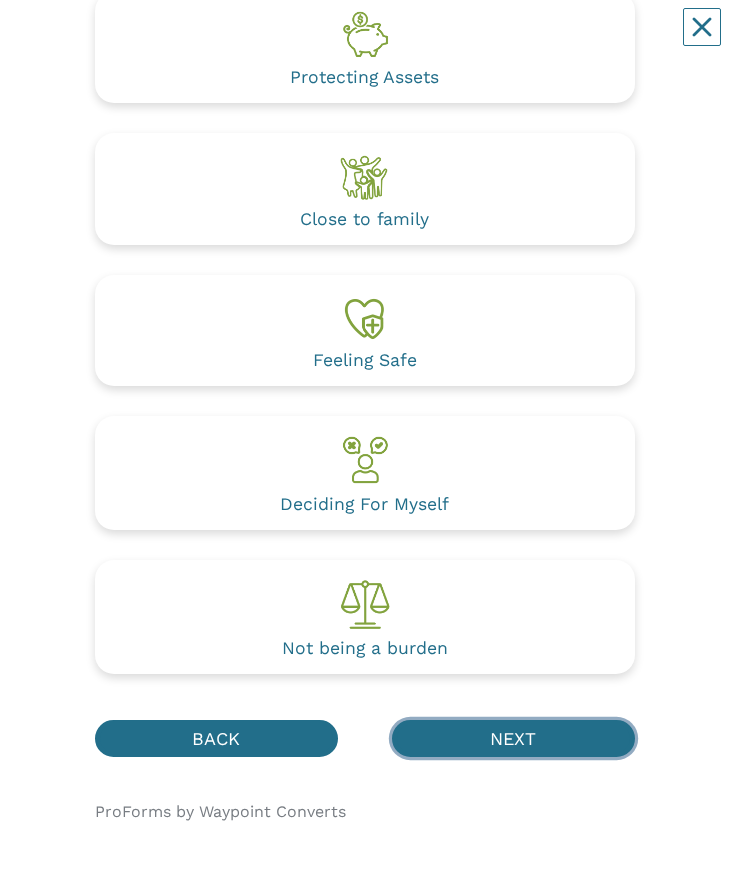 click on "NEXT" at bounding box center [513, 738] 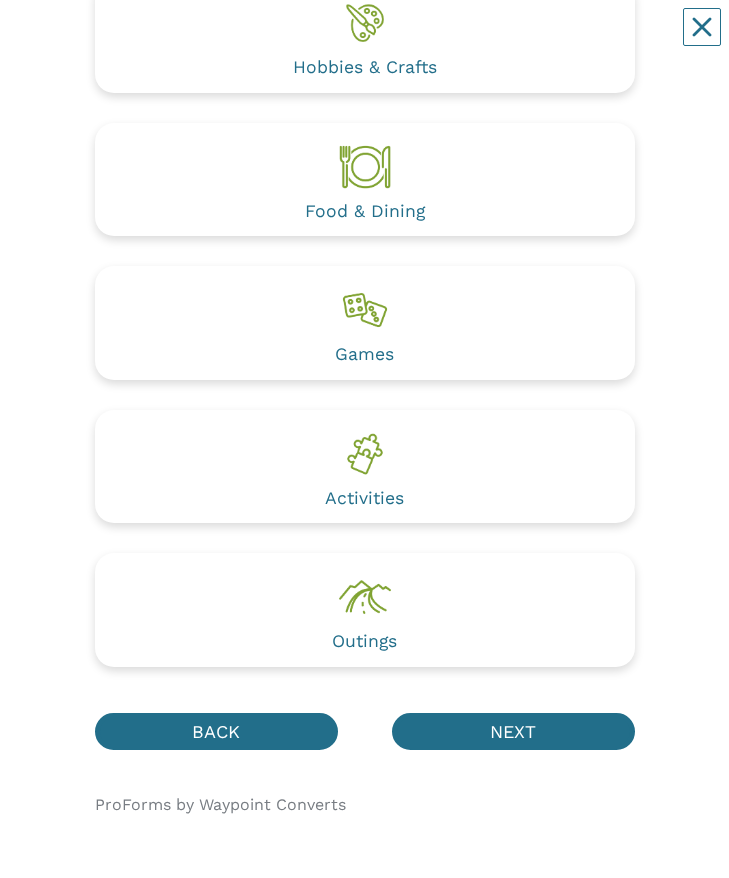 scroll, scrollTop: 1252, scrollLeft: 0, axis: vertical 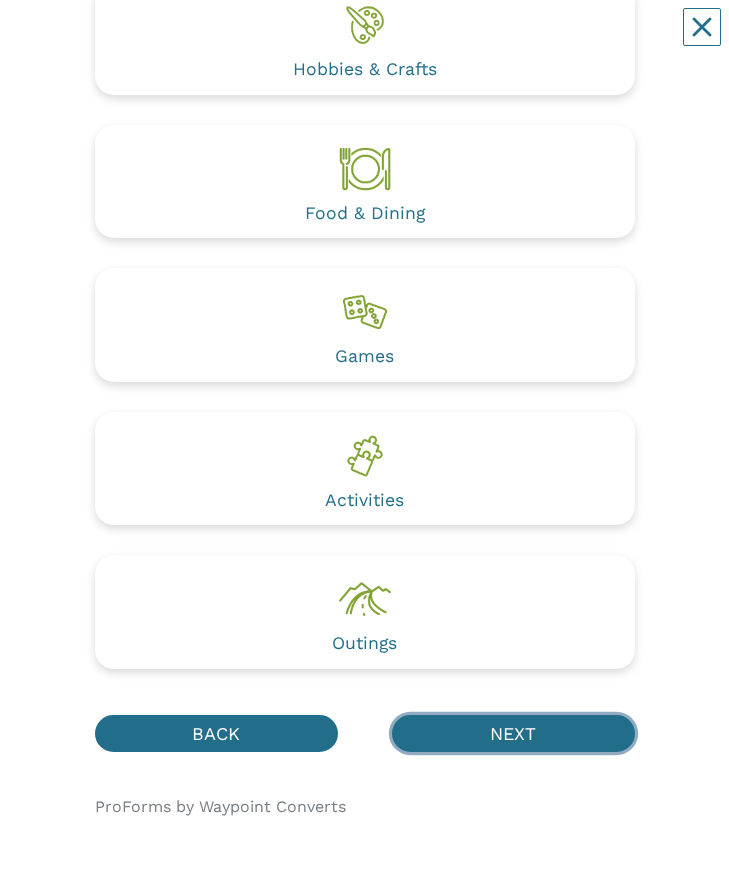 click on "NEXT" at bounding box center [513, 733] 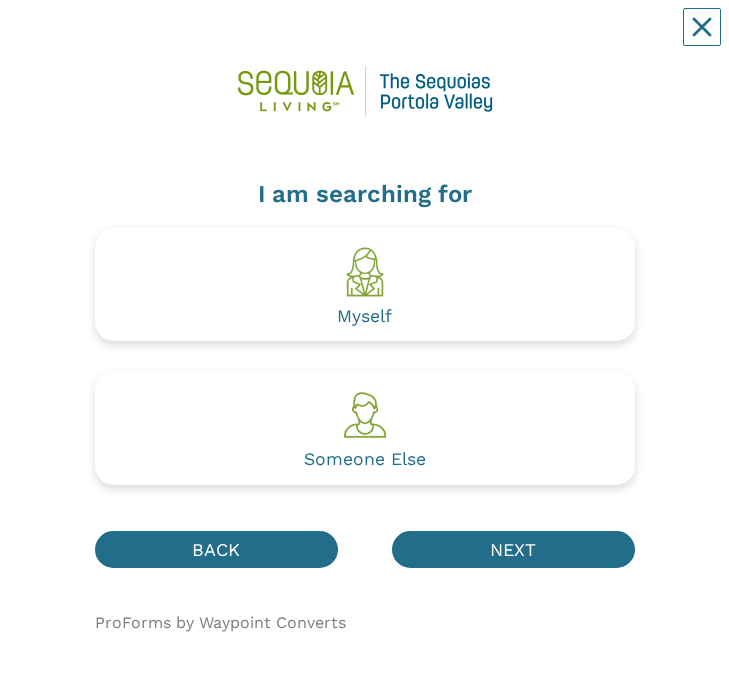 click at bounding box center [365, 415] 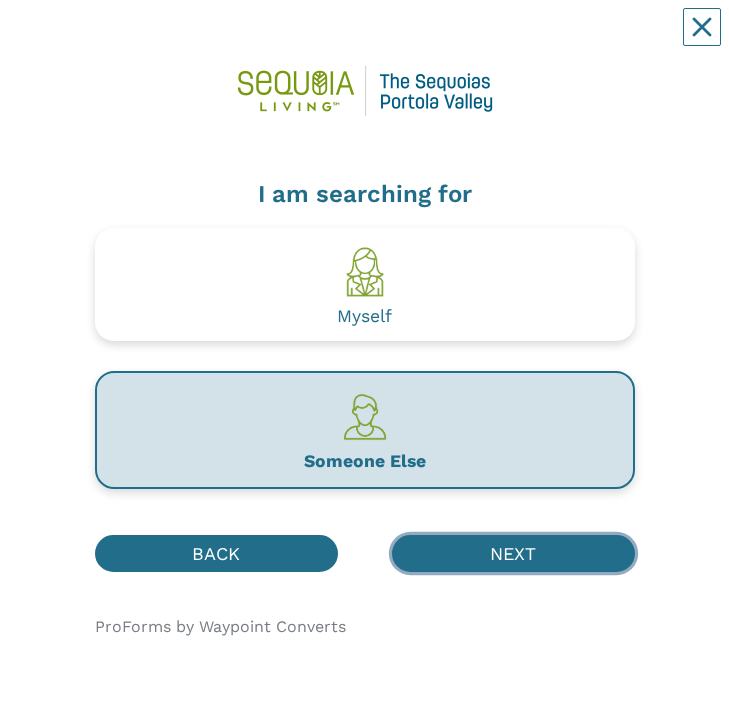 click on "NEXT" at bounding box center (513, 553) 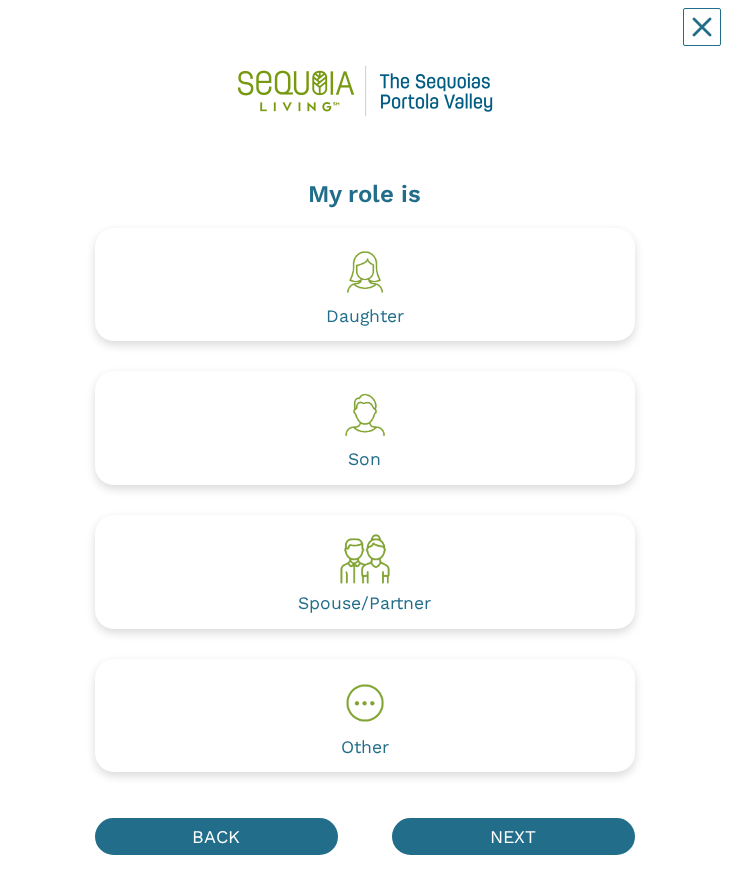 click at bounding box center [365, 703] 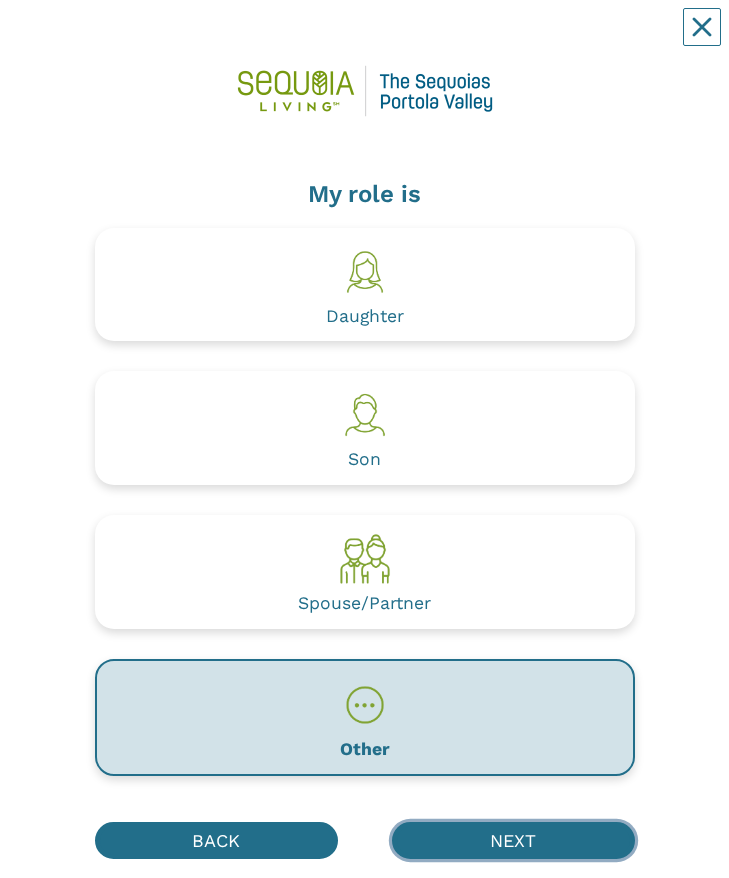 click on "NEXT" at bounding box center [513, 840] 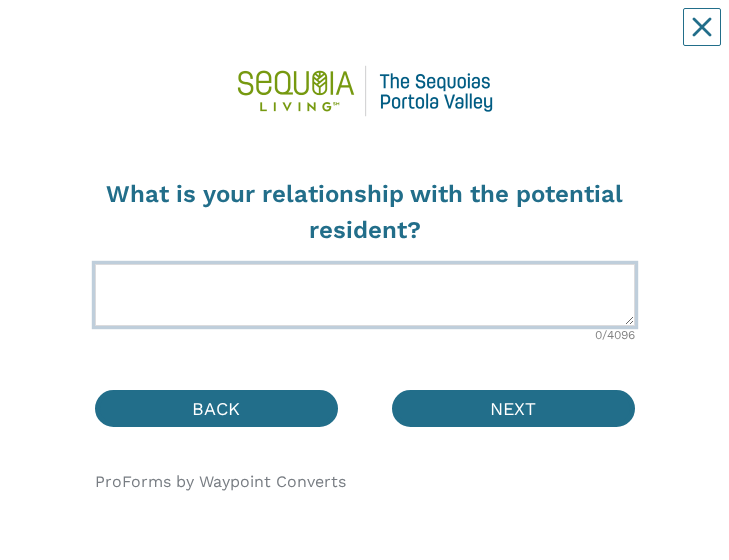 click at bounding box center [365, 295] 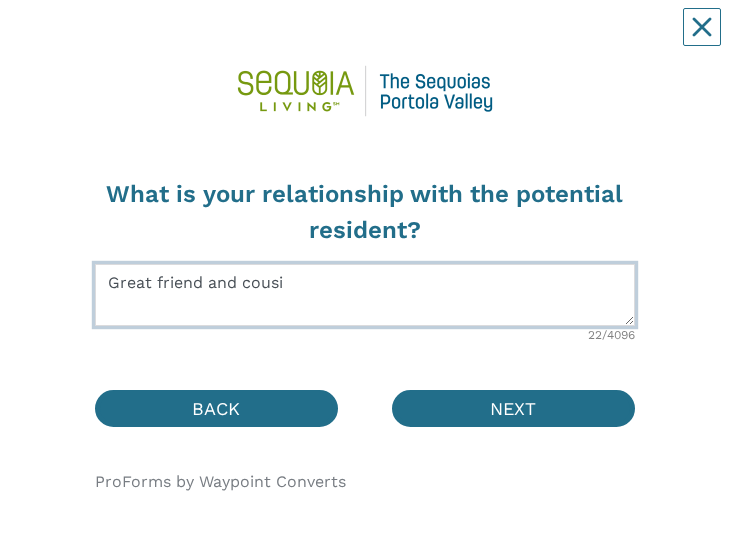 type on "Great friend and cousin" 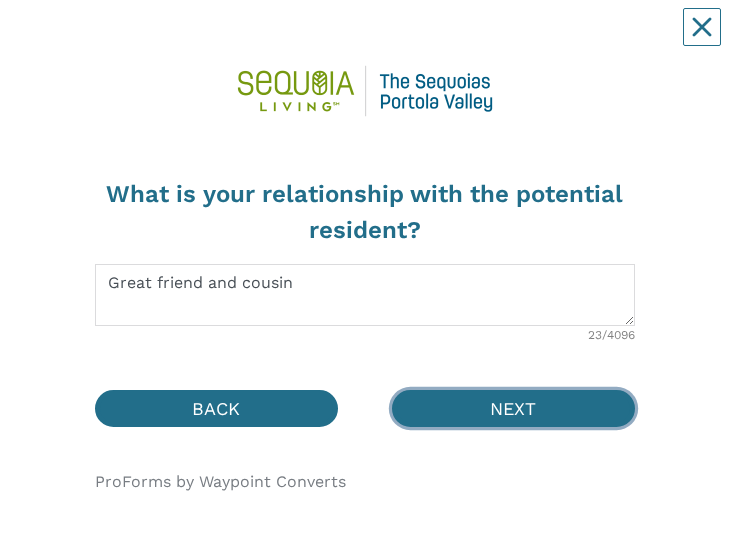 click on "NEXT" at bounding box center [513, 408] 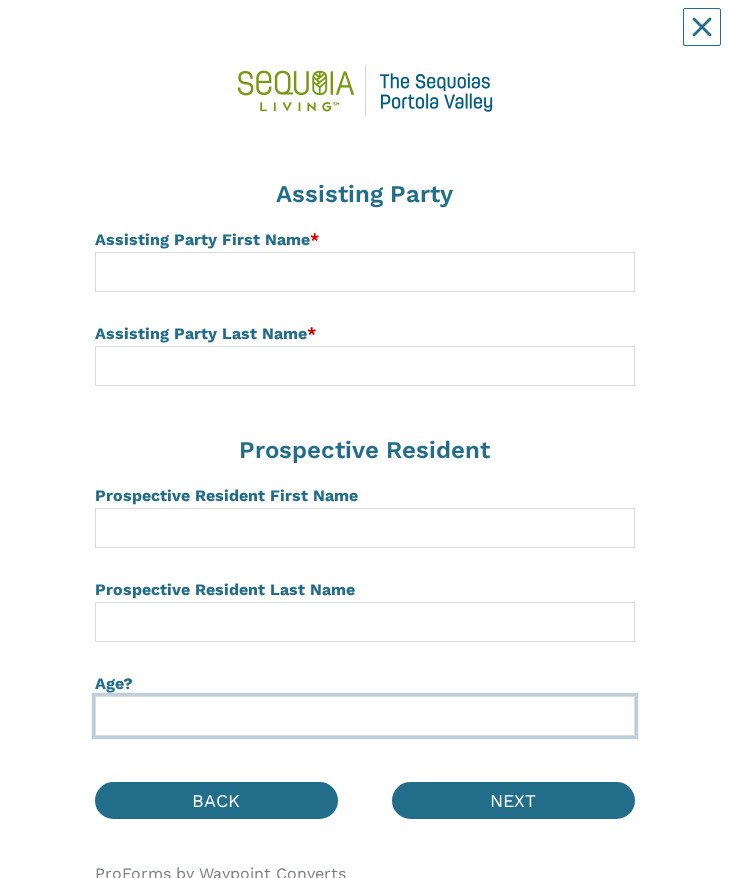 click at bounding box center [365, 716] 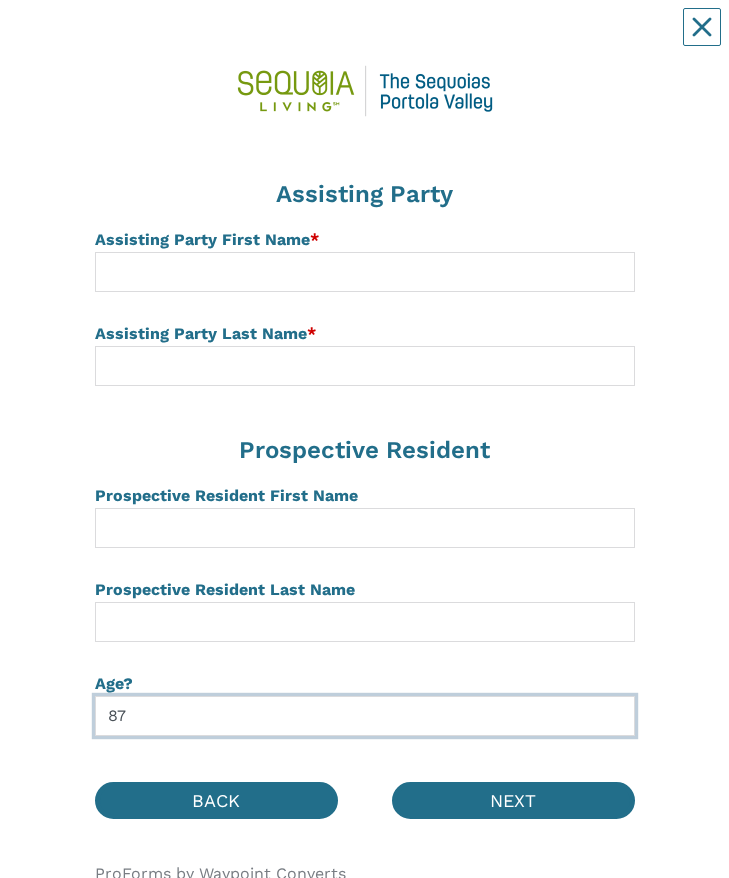 type on "87" 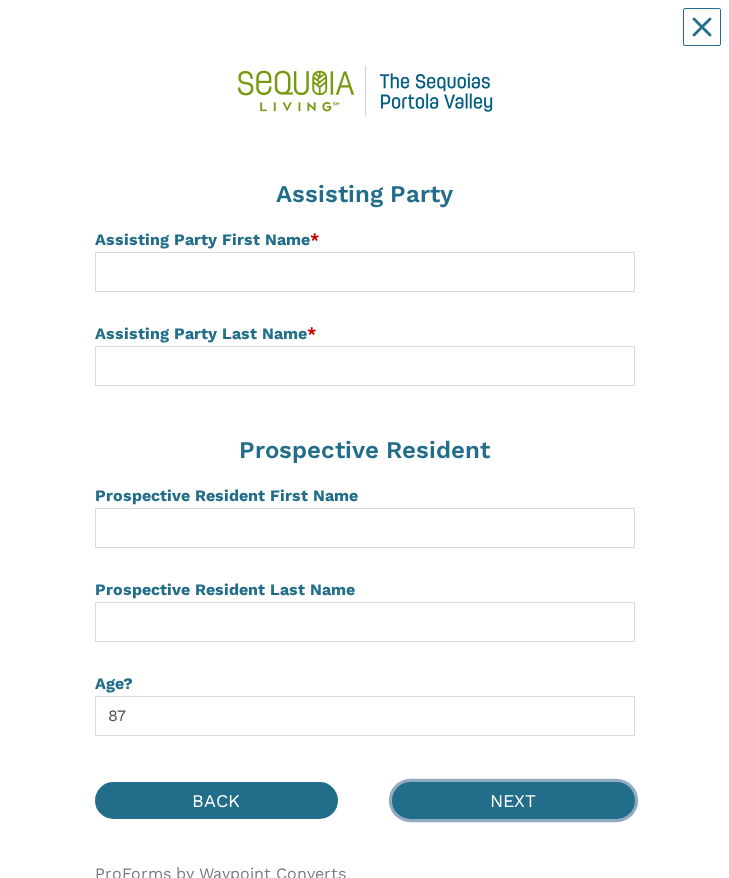 click on "NEXT" at bounding box center (513, 800) 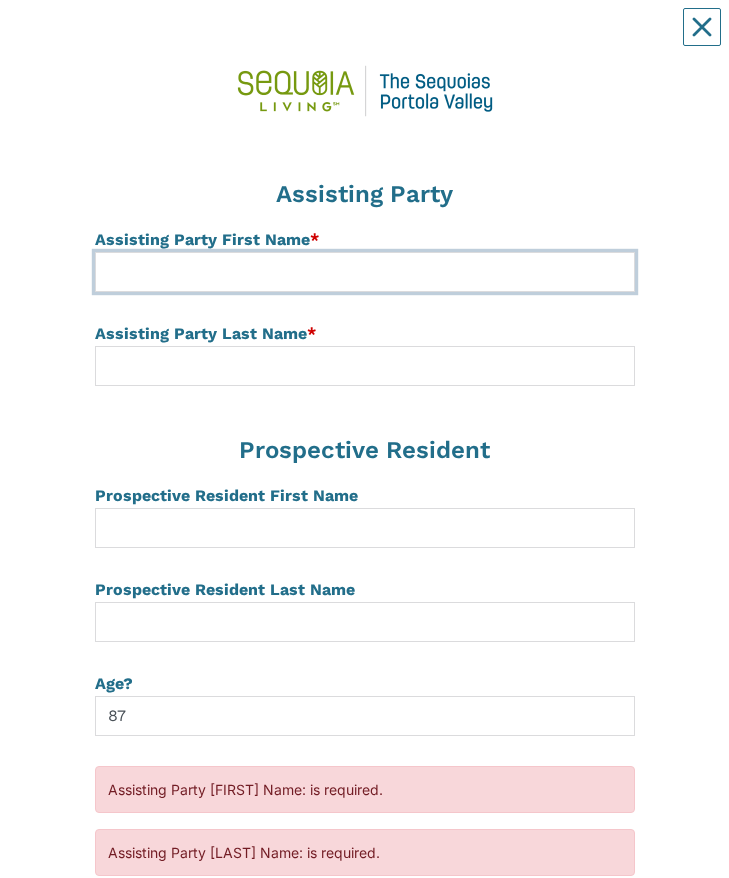 click at bounding box center (365, 272) 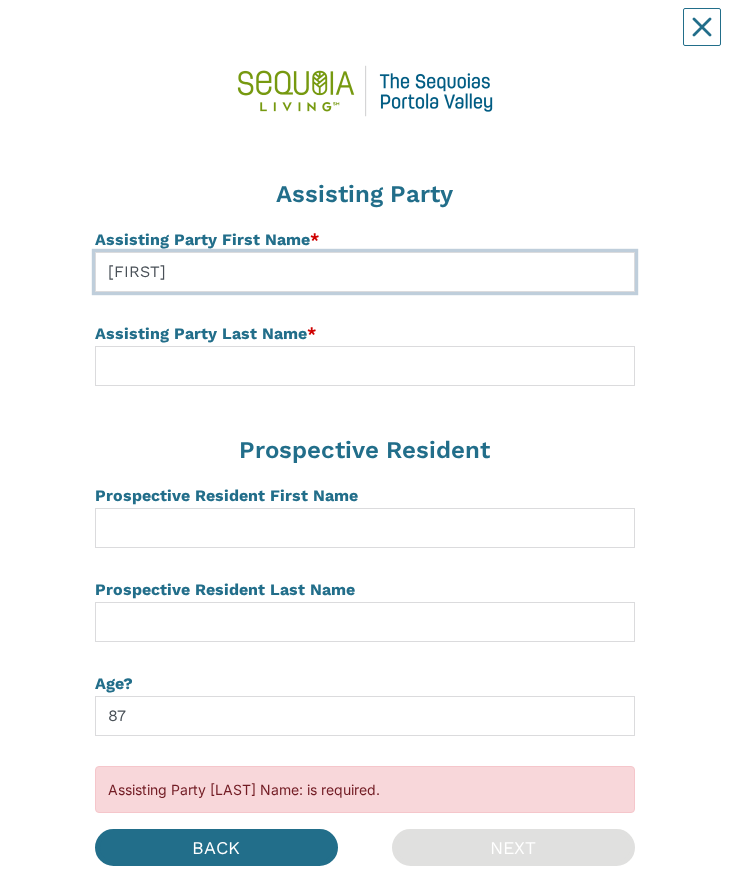 type on "J" 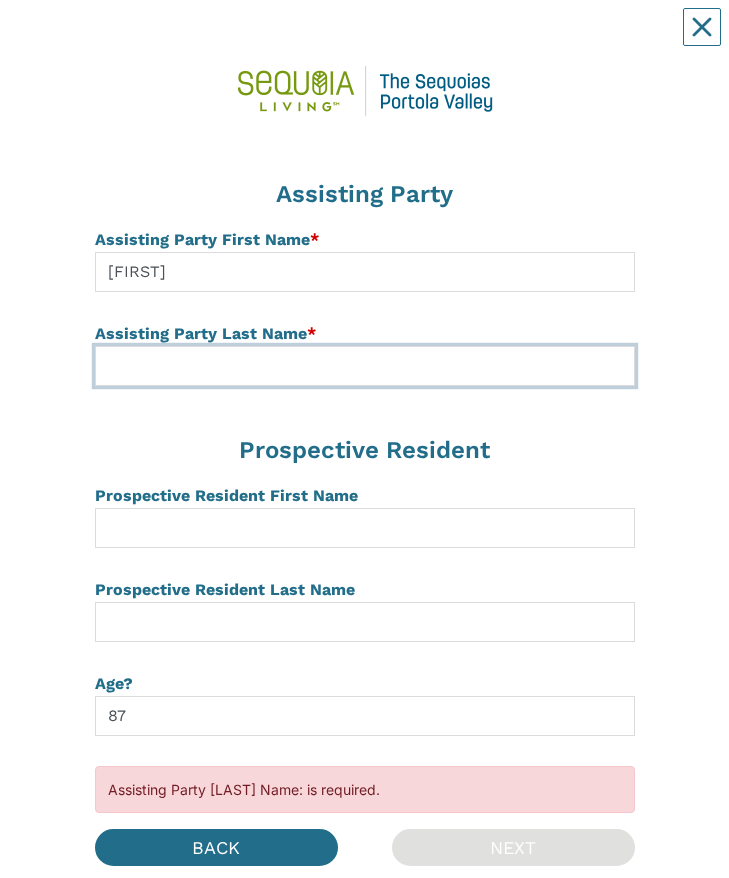 click at bounding box center (365, 366) 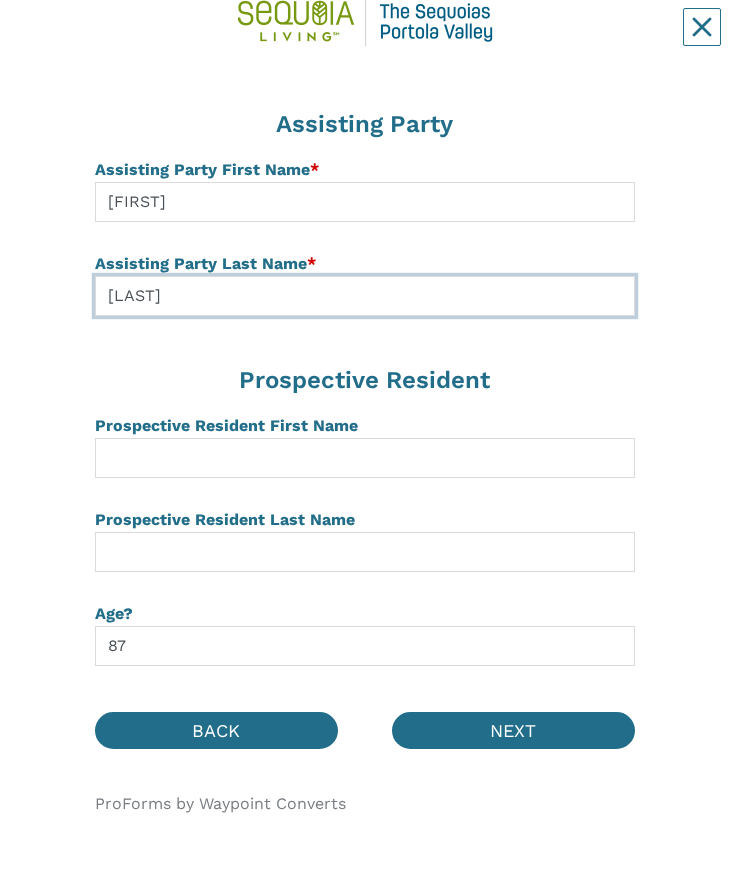 scroll, scrollTop: 71, scrollLeft: 0, axis: vertical 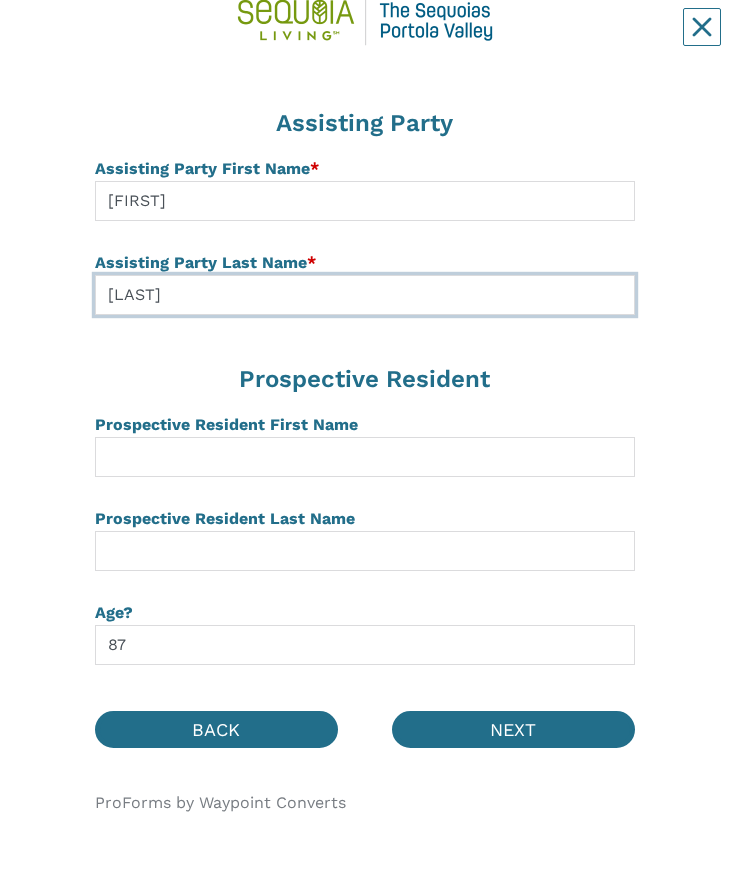 type on "[LAST]" 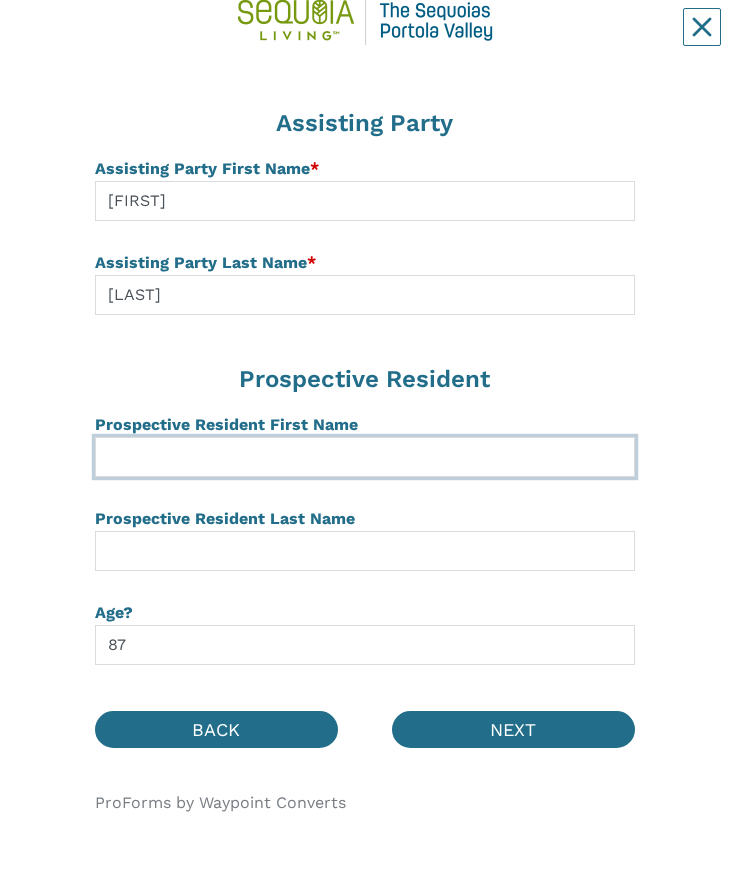 click at bounding box center (365, 457) 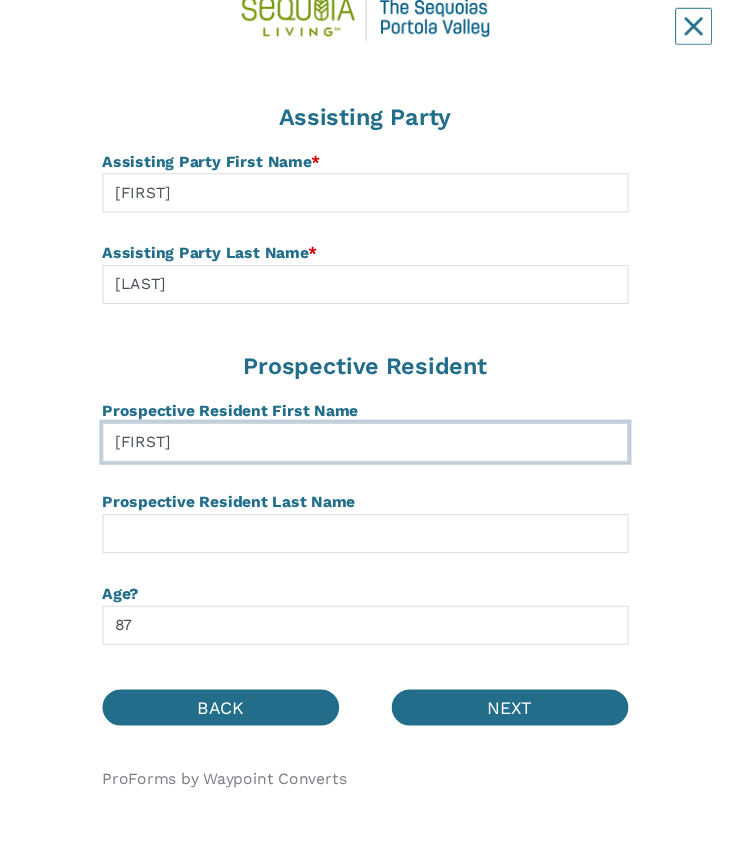 scroll, scrollTop: 97, scrollLeft: 0, axis: vertical 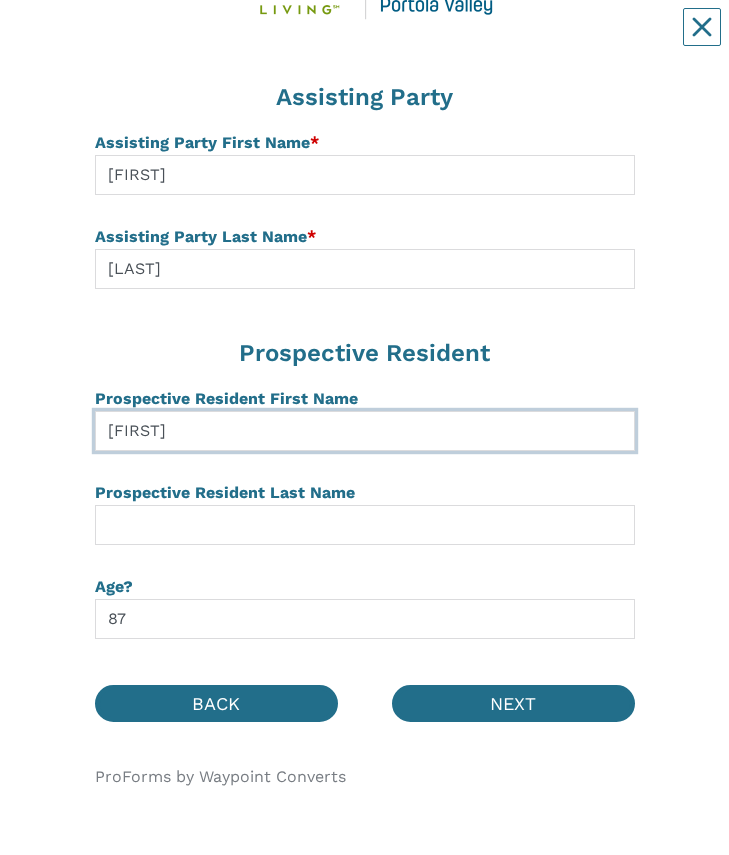 type on "[FIRST]" 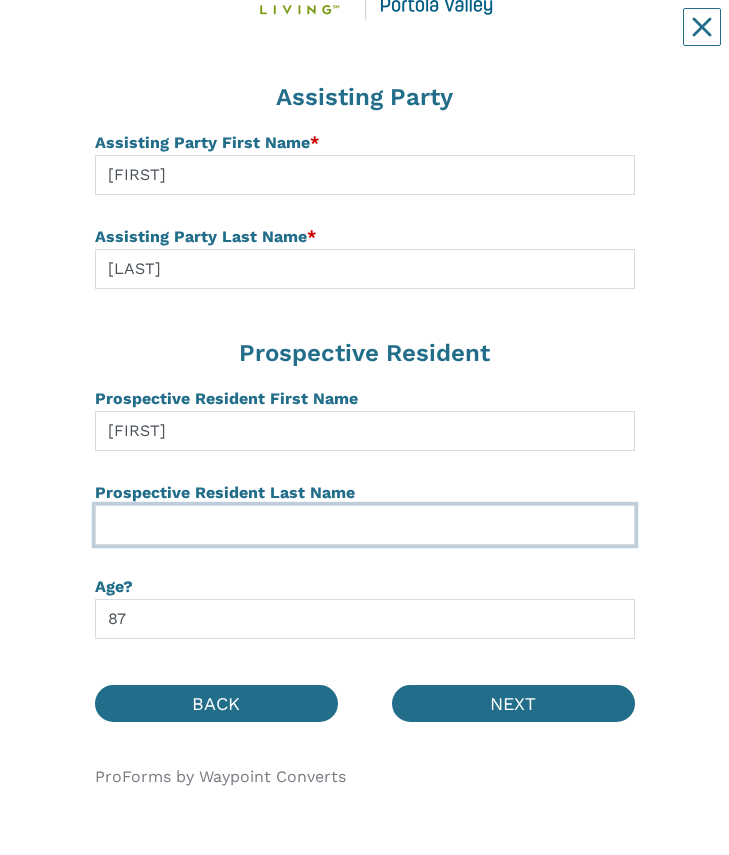click at bounding box center [365, 525] 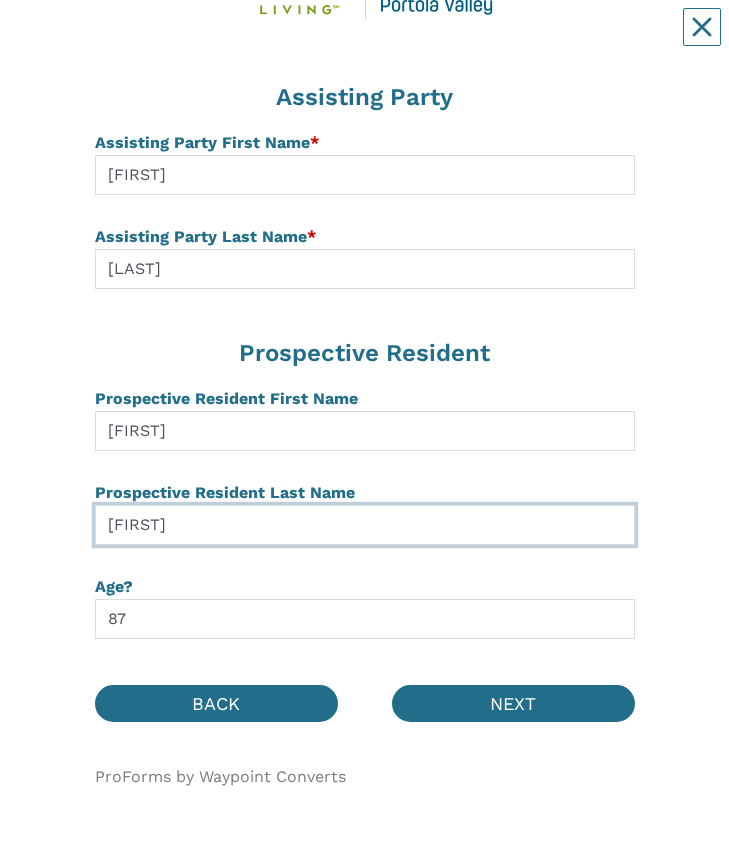 type on "[LAST]" 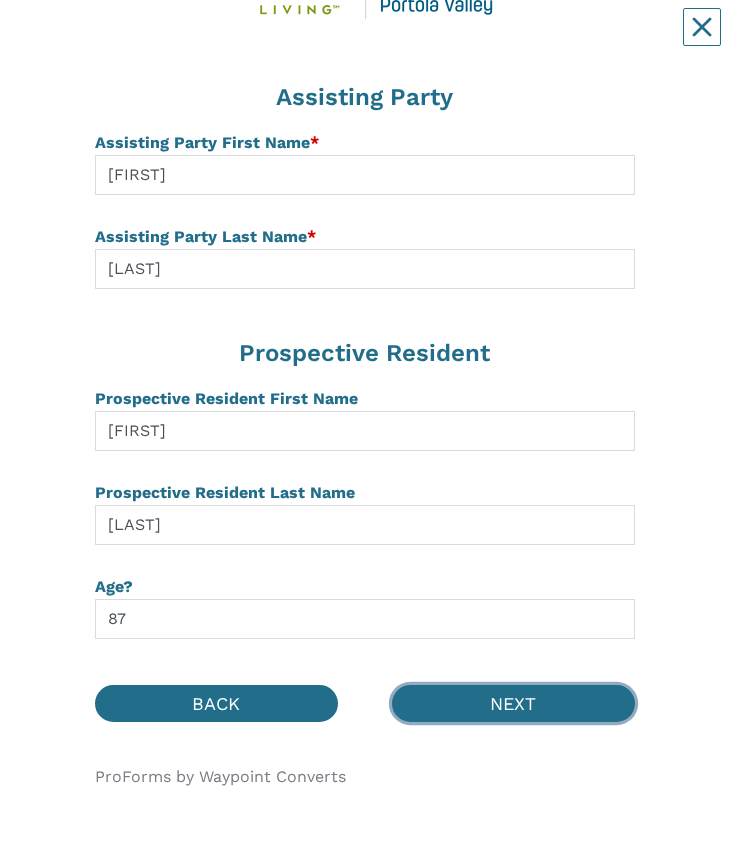 click on "NEXT" at bounding box center [513, 703] 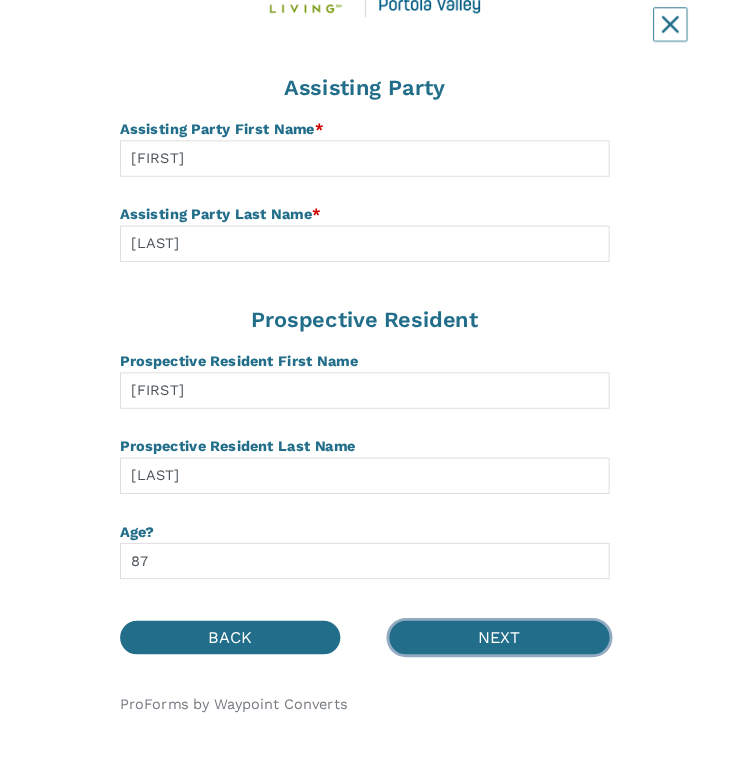 scroll, scrollTop: 0, scrollLeft: 0, axis: both 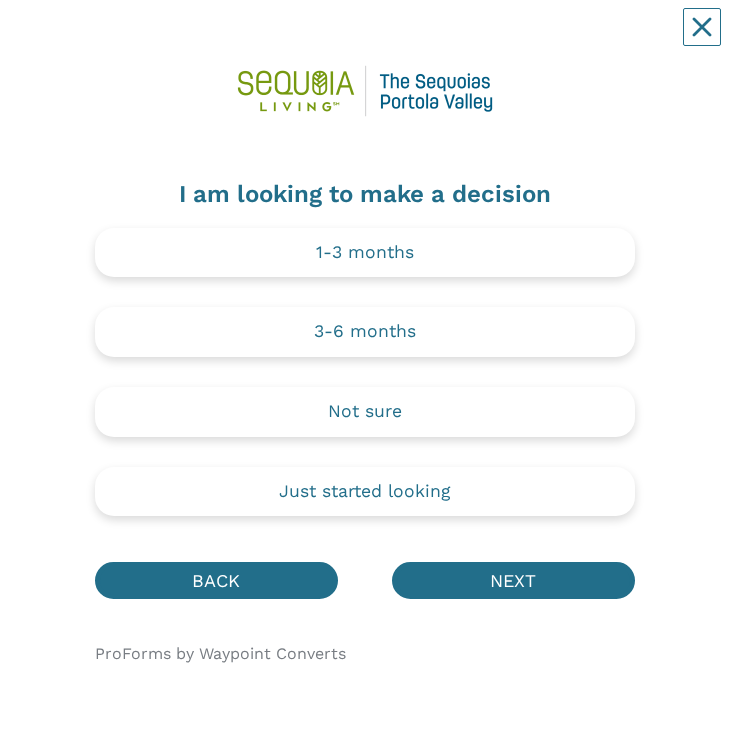 click on "Just started looking" at bounding box center (364, 492) 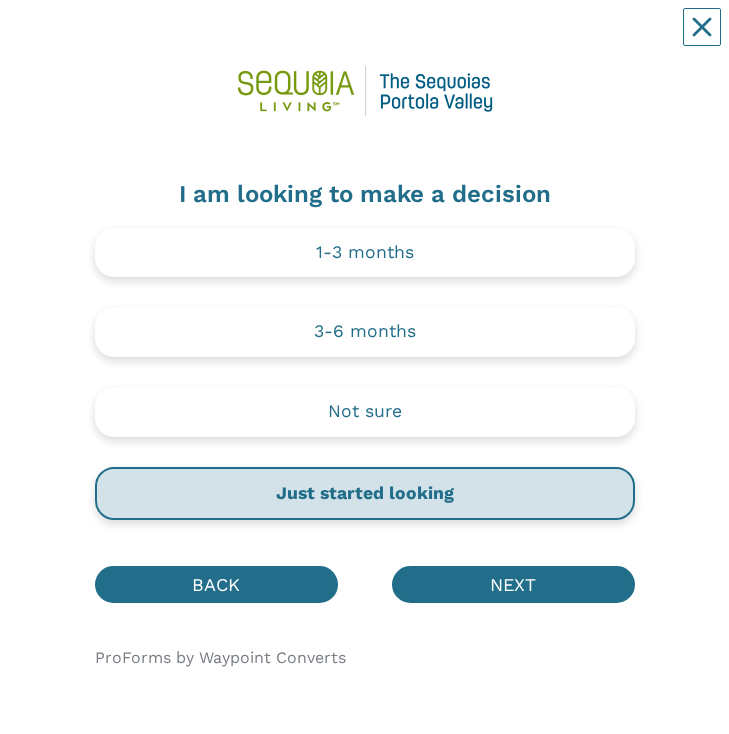 click on "NEXT" at bounding box center (513, 584) 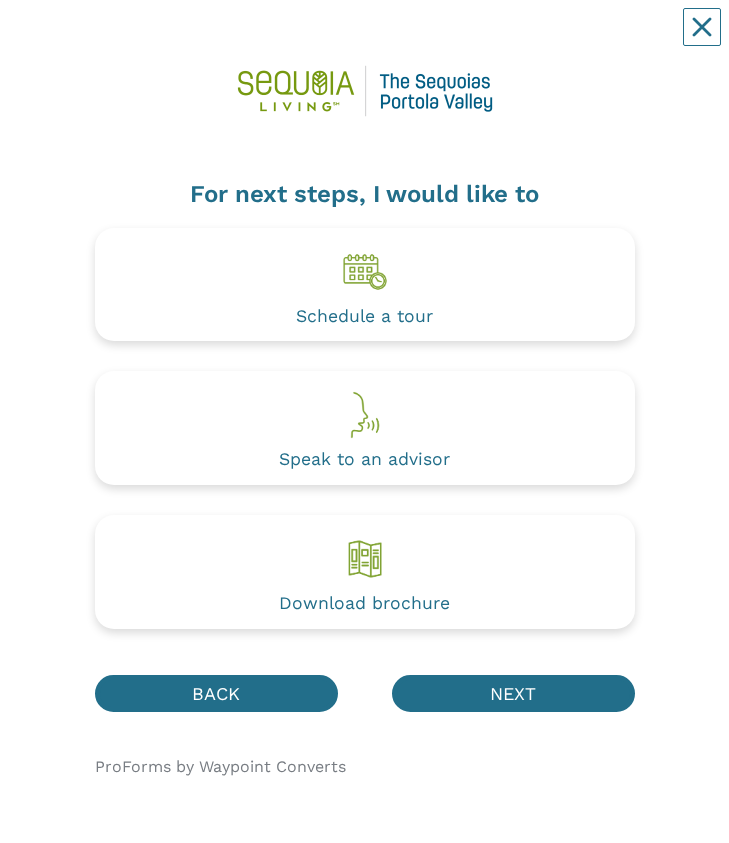 click at bounding box center (365, 559) 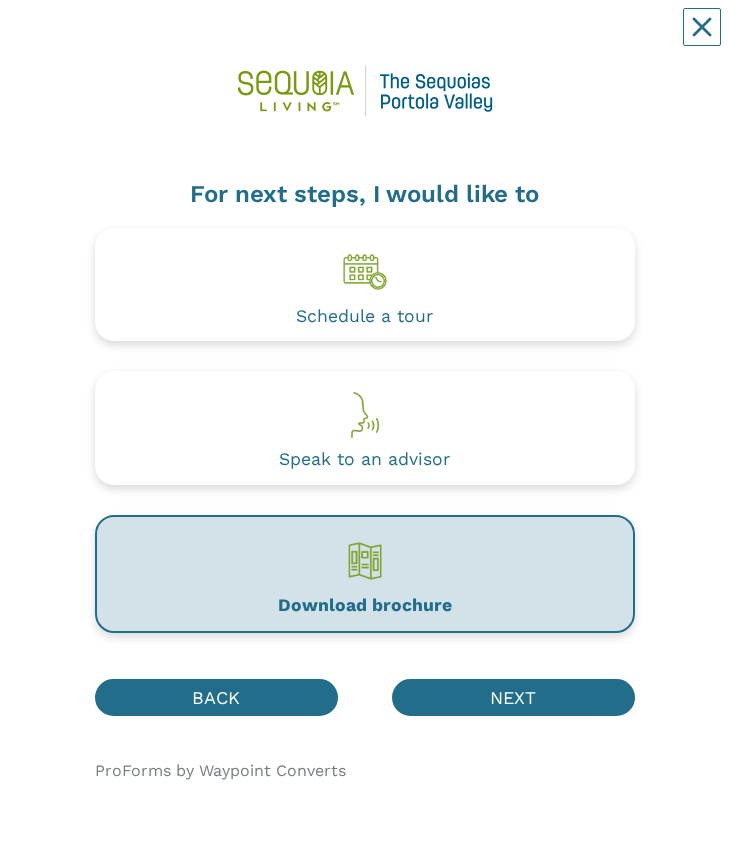 click at bounding box center [365, 561] 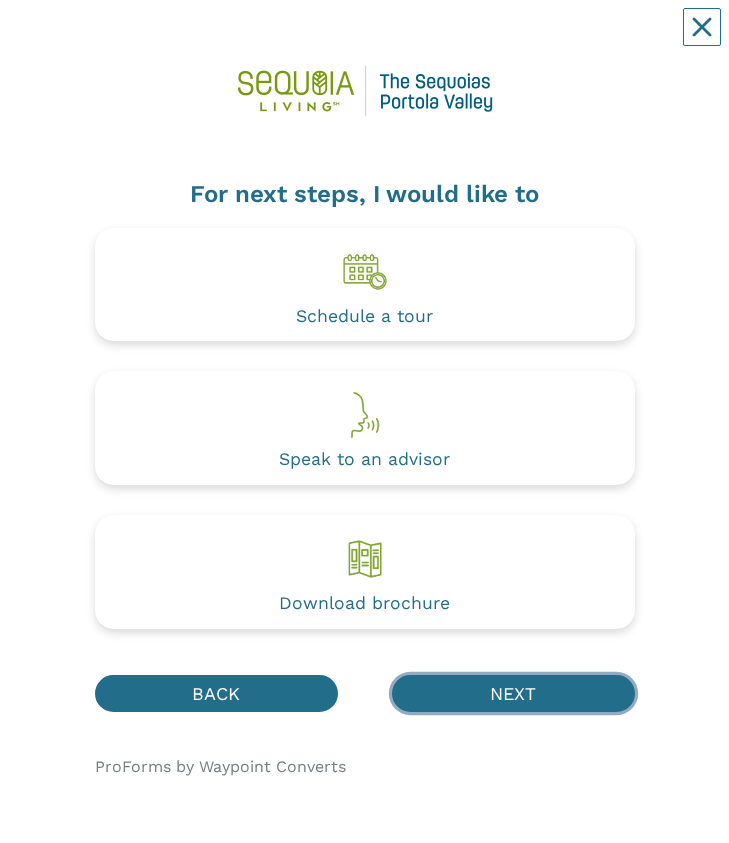 click on "NEXT" at bounding box center [513, 693] 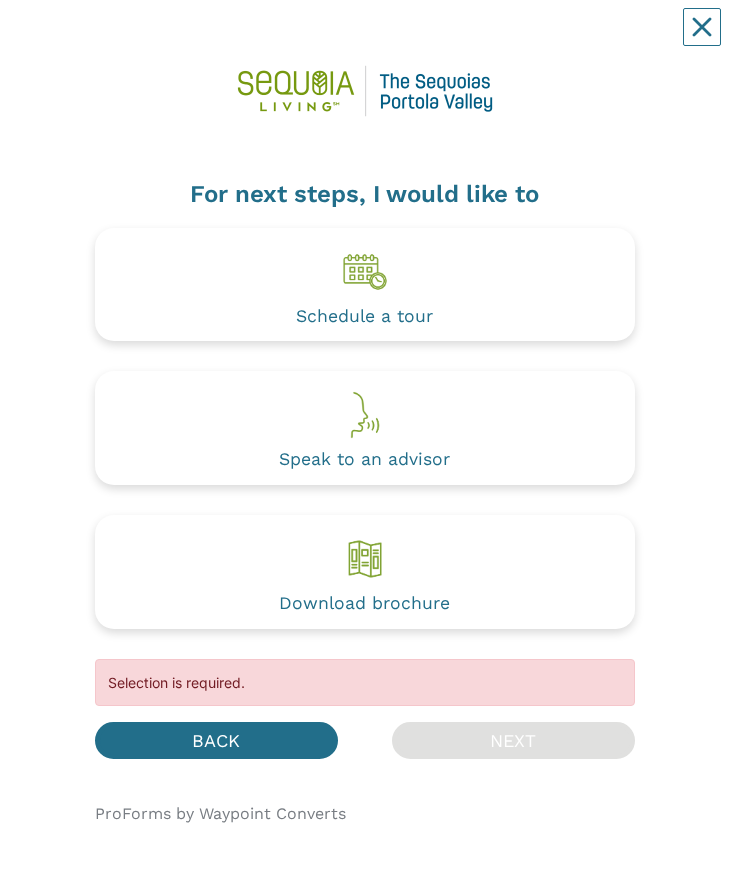 click at bounding box center [365, 559] 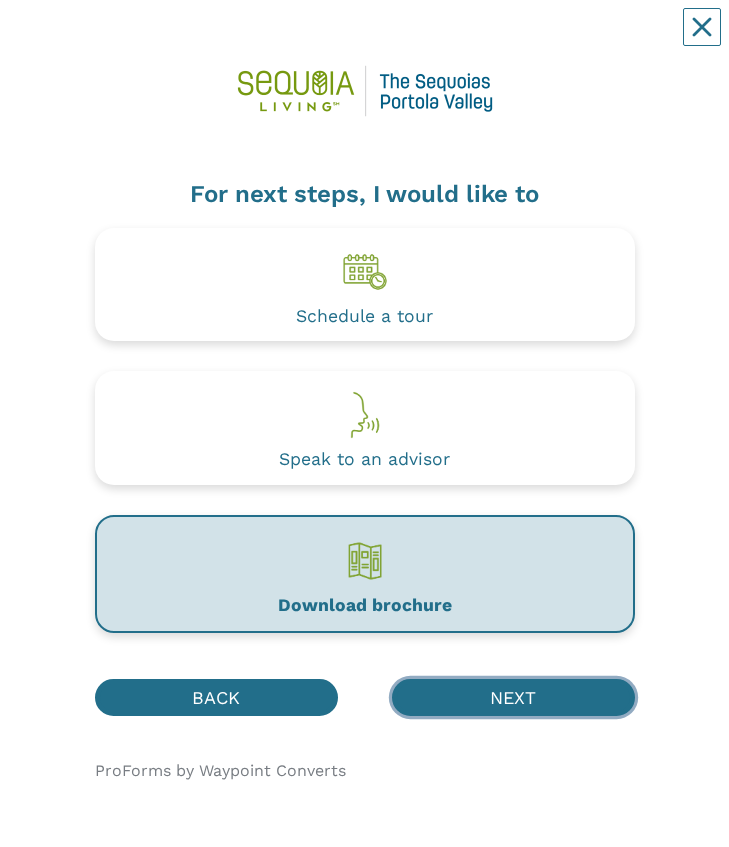 click on "NEXT" at bounding box center (513, 697) 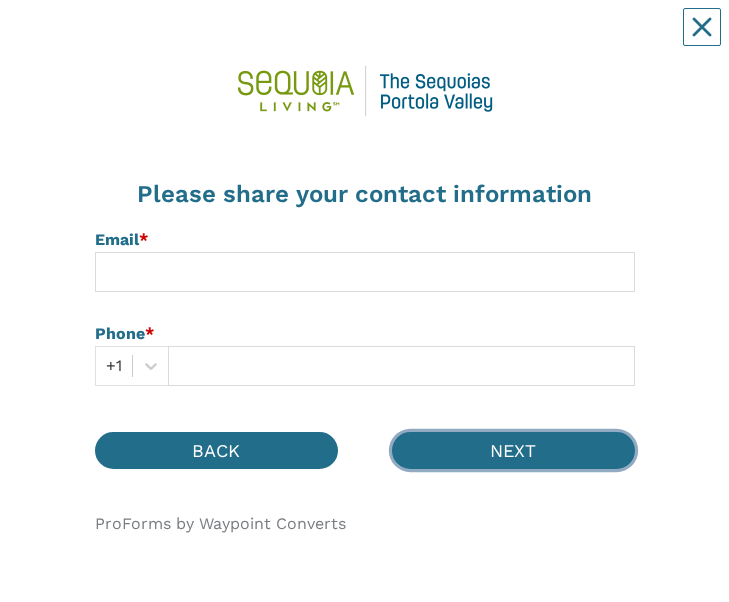 click on "NEXT" at bounding box center (513, 450) 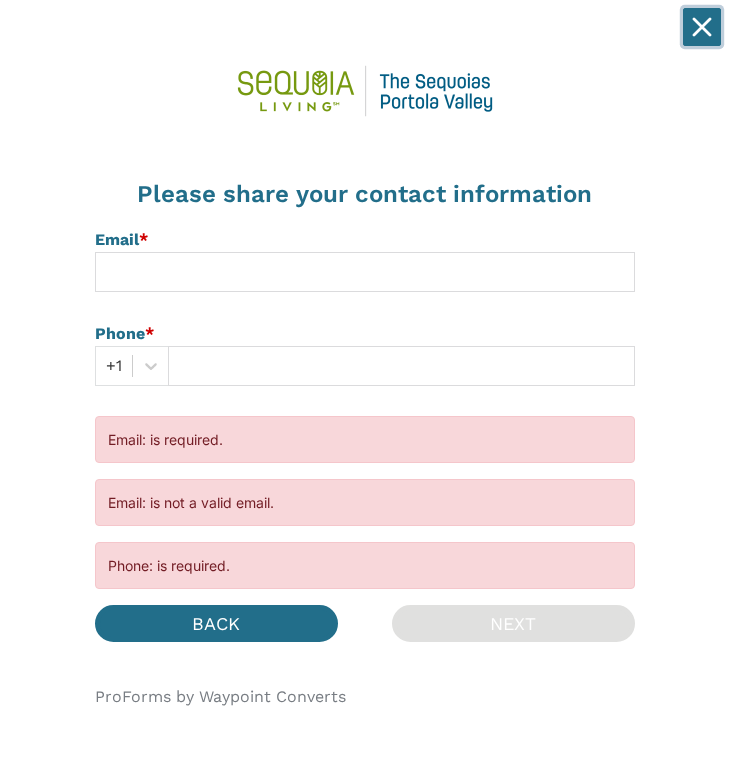 click 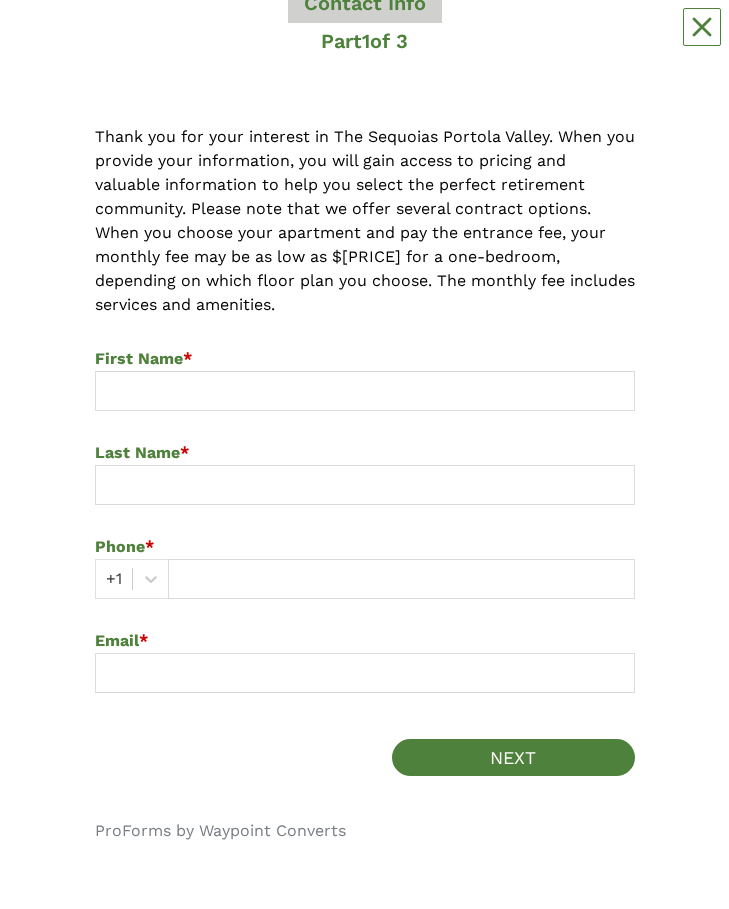 scroll, scrollTop: 244, scrollLeft: 0, axis: vertical 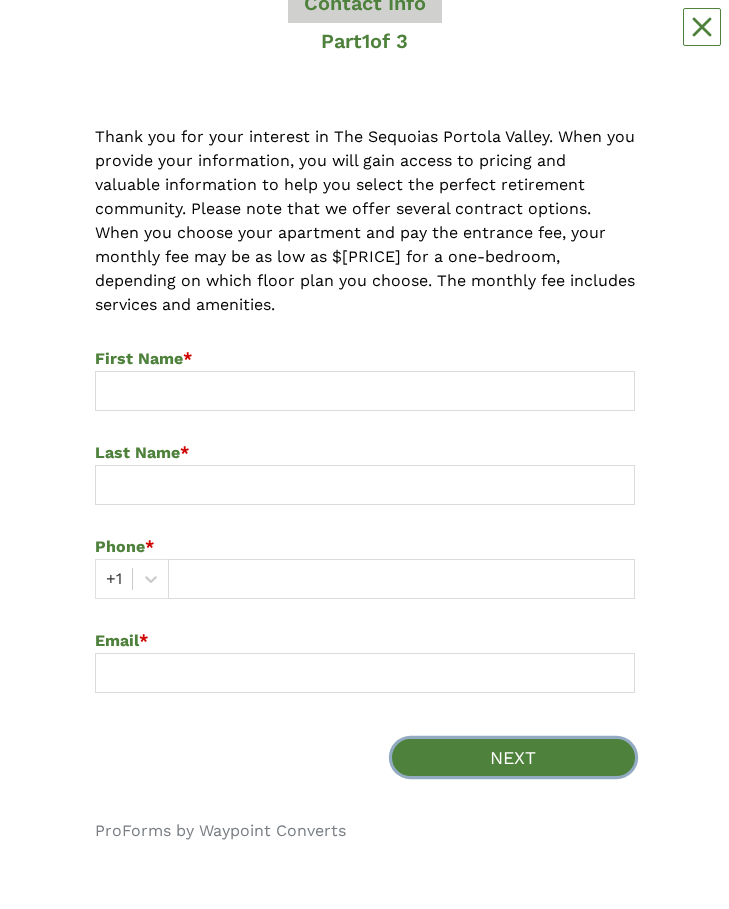 click on "NEXT" at bounding box center [513, 757] 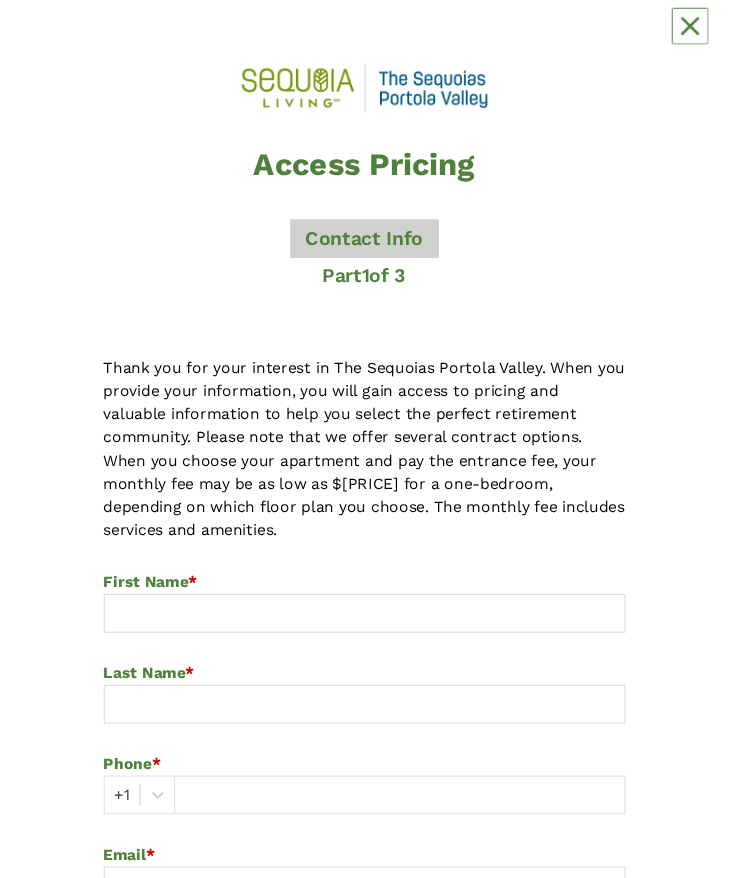 scroll, scrollTop: 0, scrollLeft: 0, axis: both 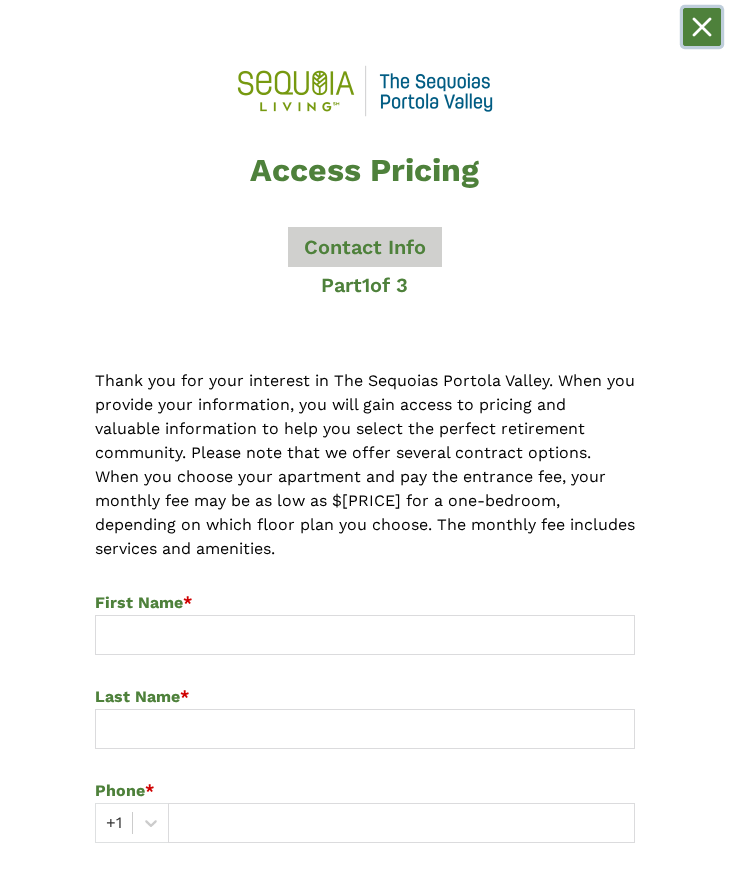 click 